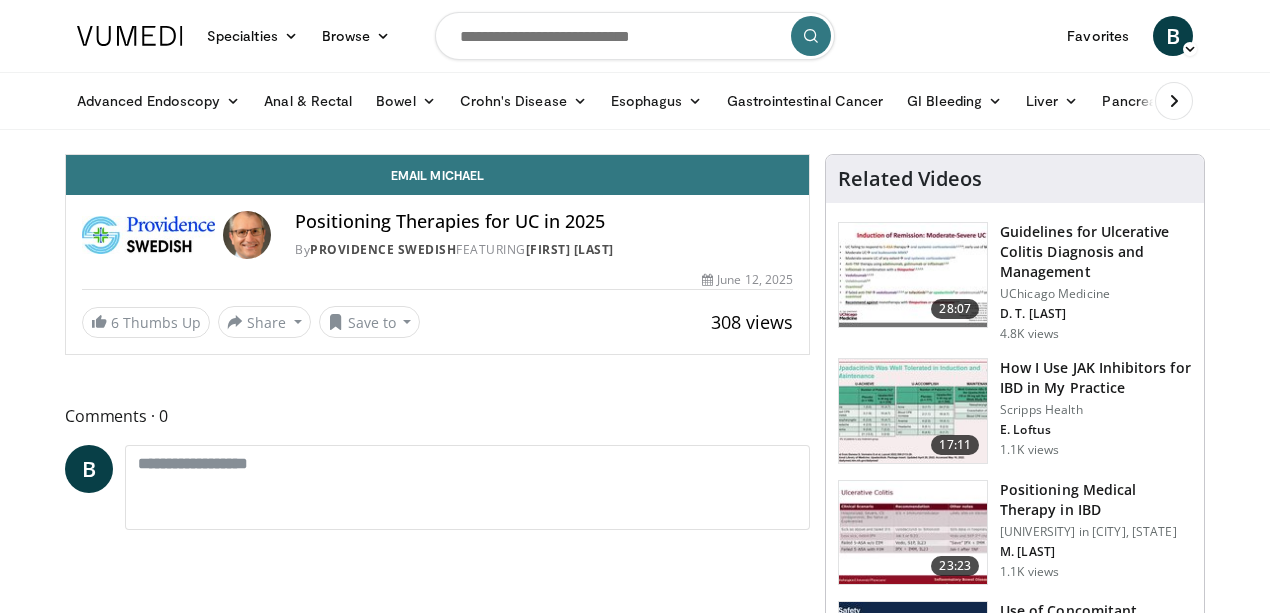 scroll, scrollTop: 0, scrollLeft: 0, axis: both 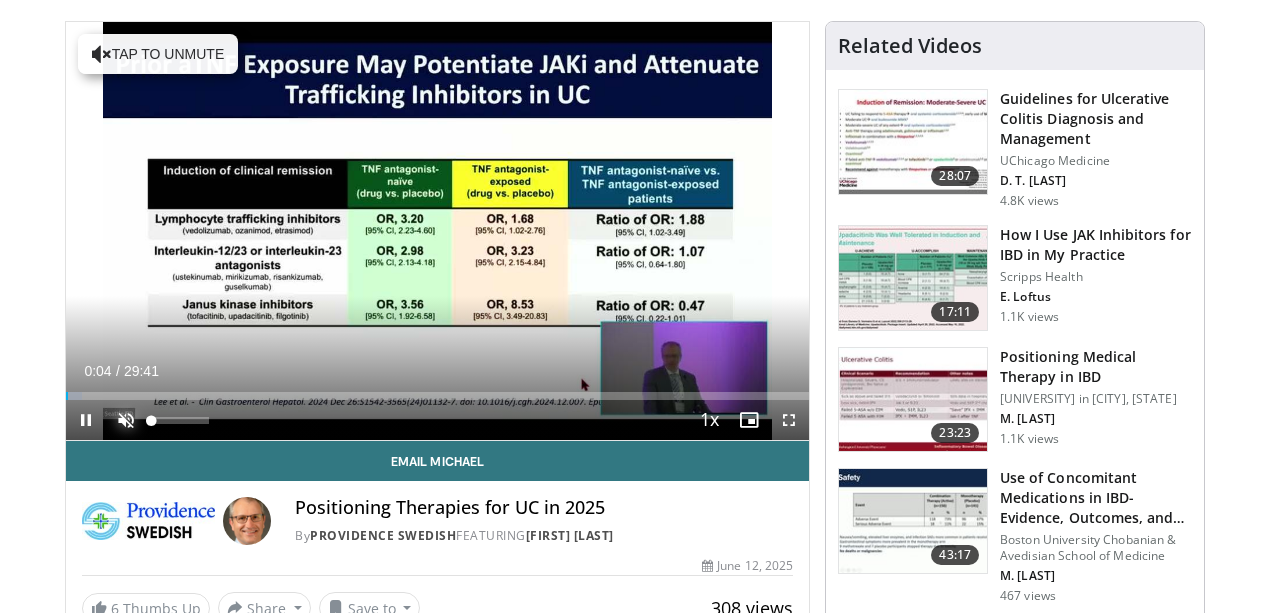 click at bounding box center [126, 420] 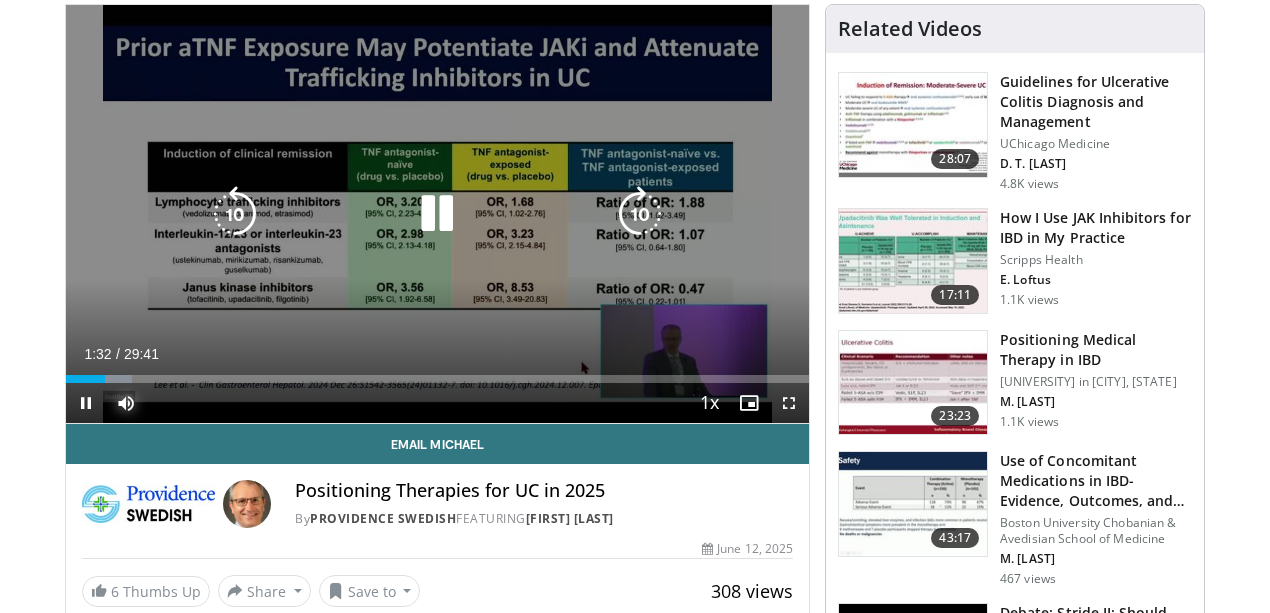 scroll, scrollTop: 133, scrollLeft: 0, axis: vertical 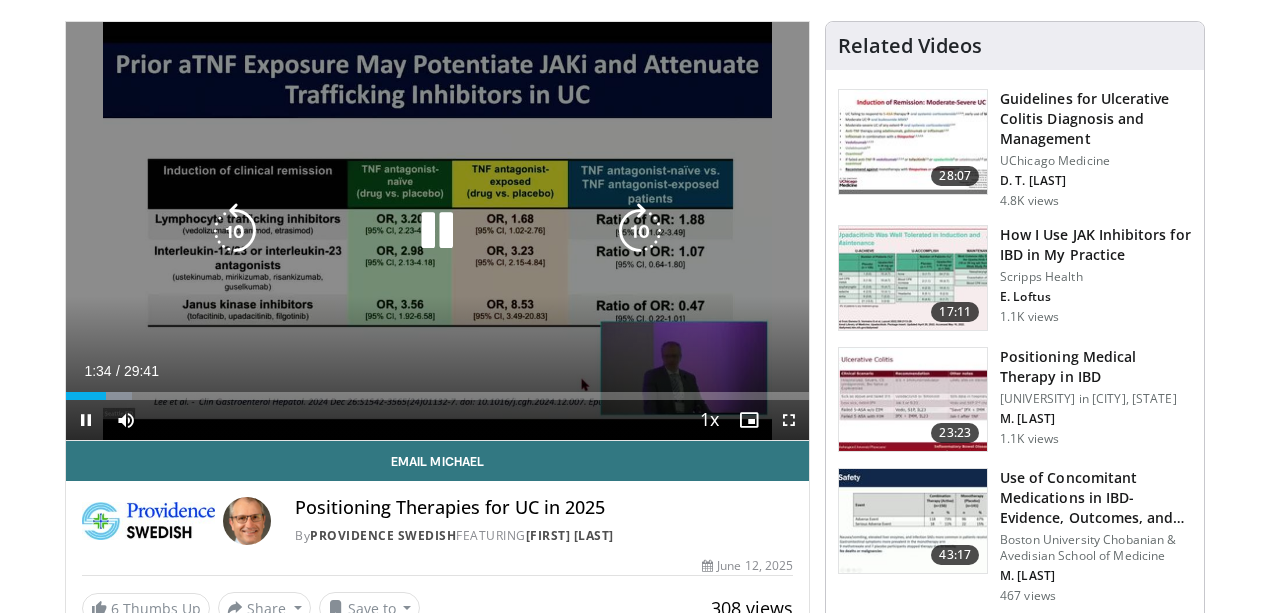 click on "10 seconds
Tap to unmute" at bounding box center (437, 231) 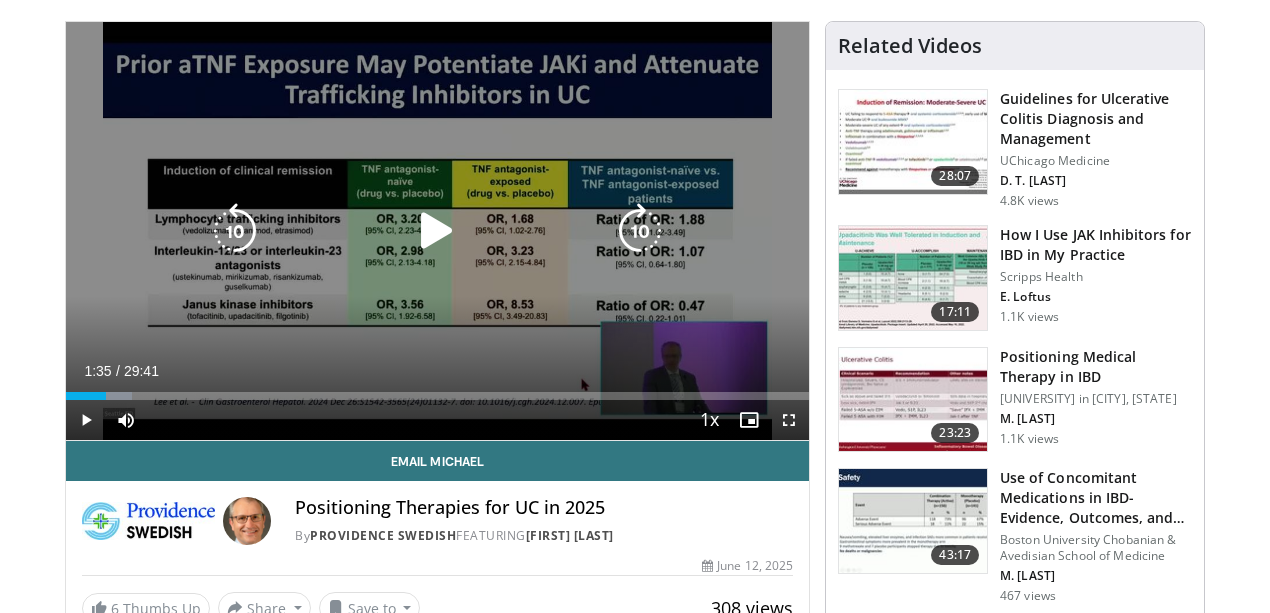 click on "10 seconds
Tap to unmute" at bounding box center (437, 231) 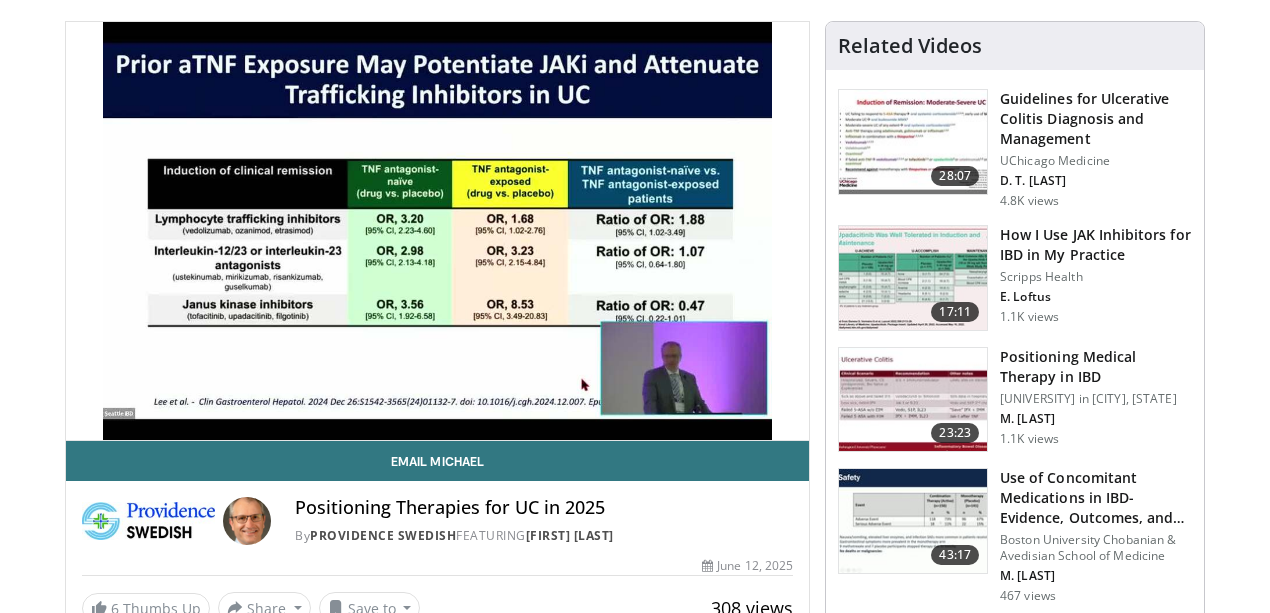 click on "**********" at bounding box center [437, 231] 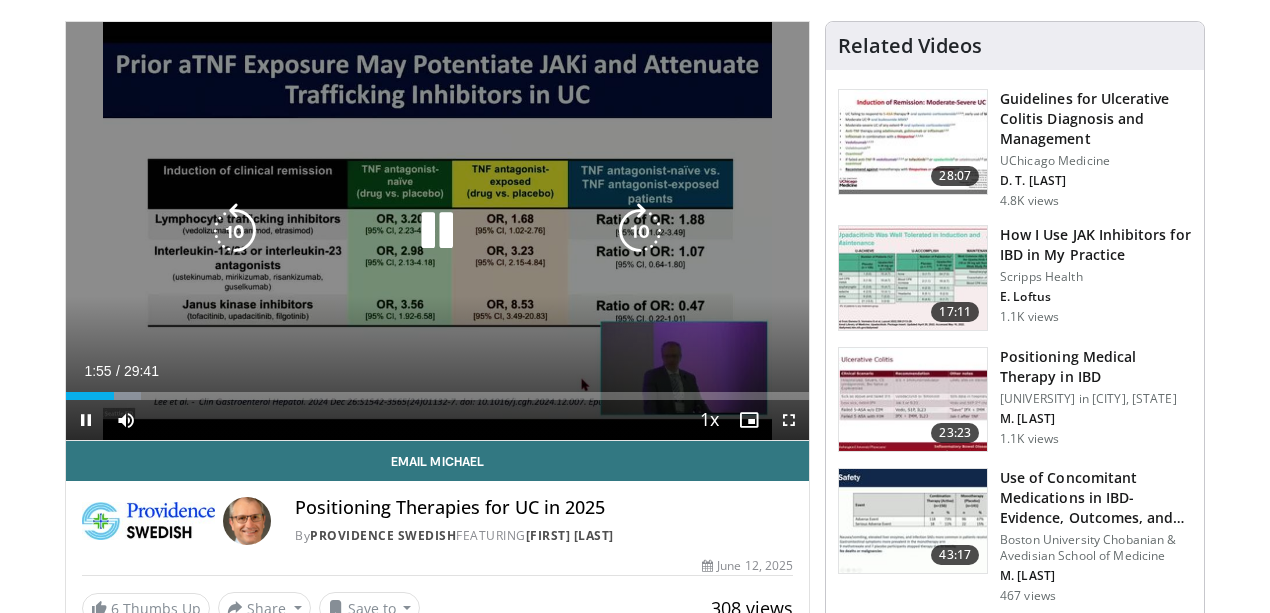 click at bounding box center [640, 231] 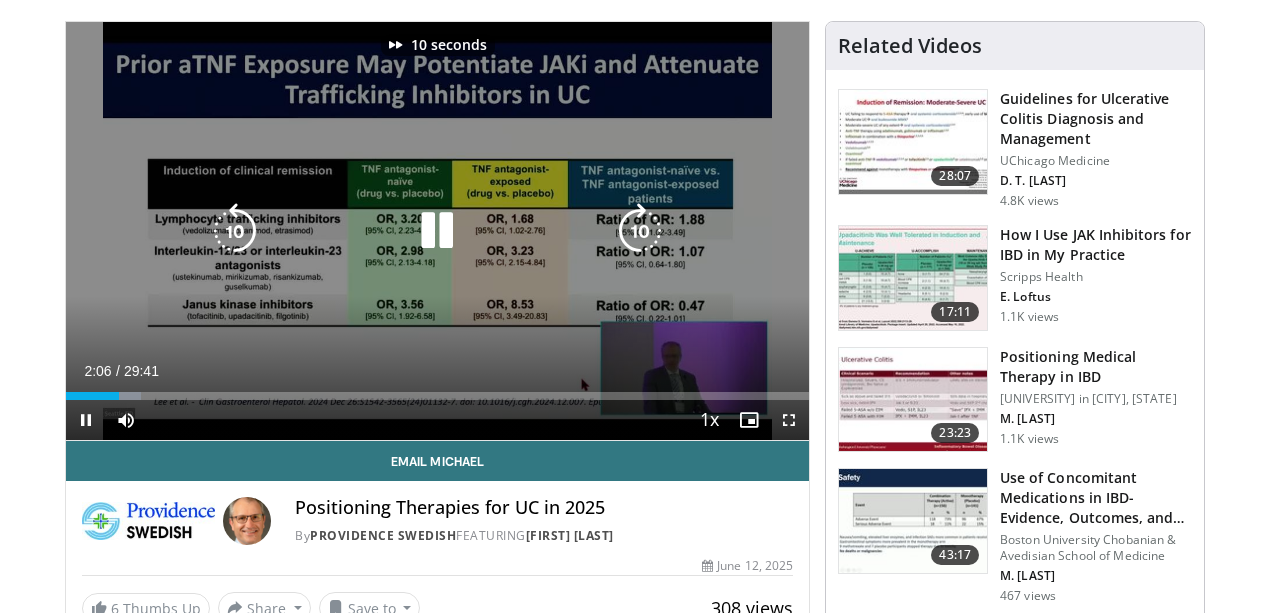 click at bounding box center [640, 231] 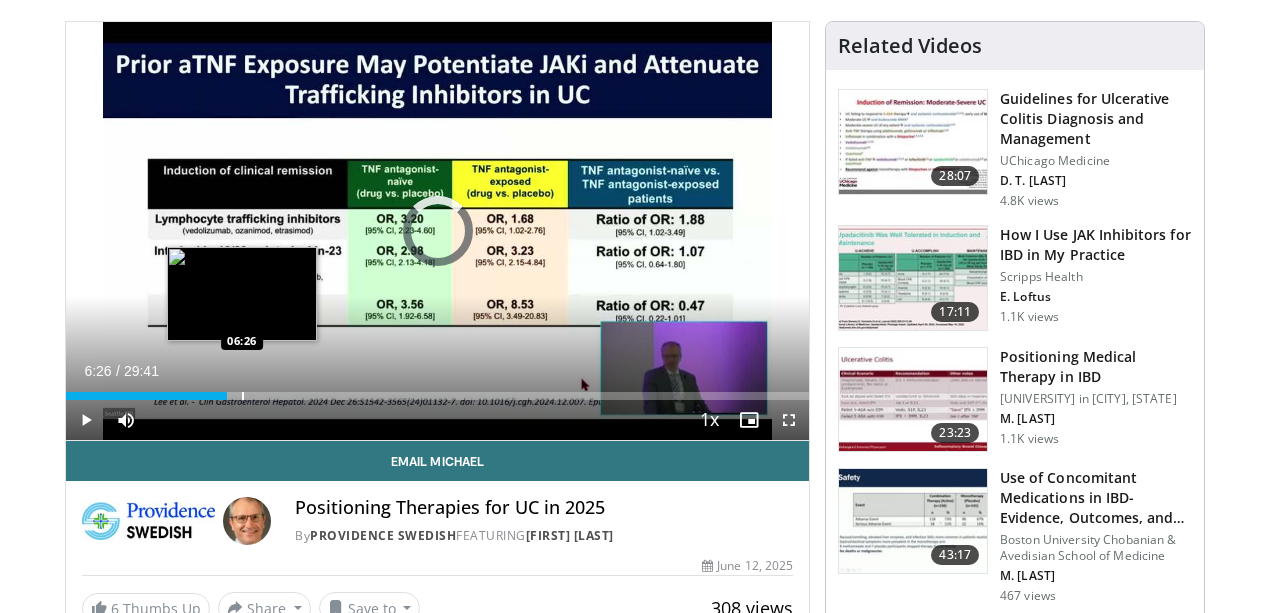 click at bounding box center [243, 396] 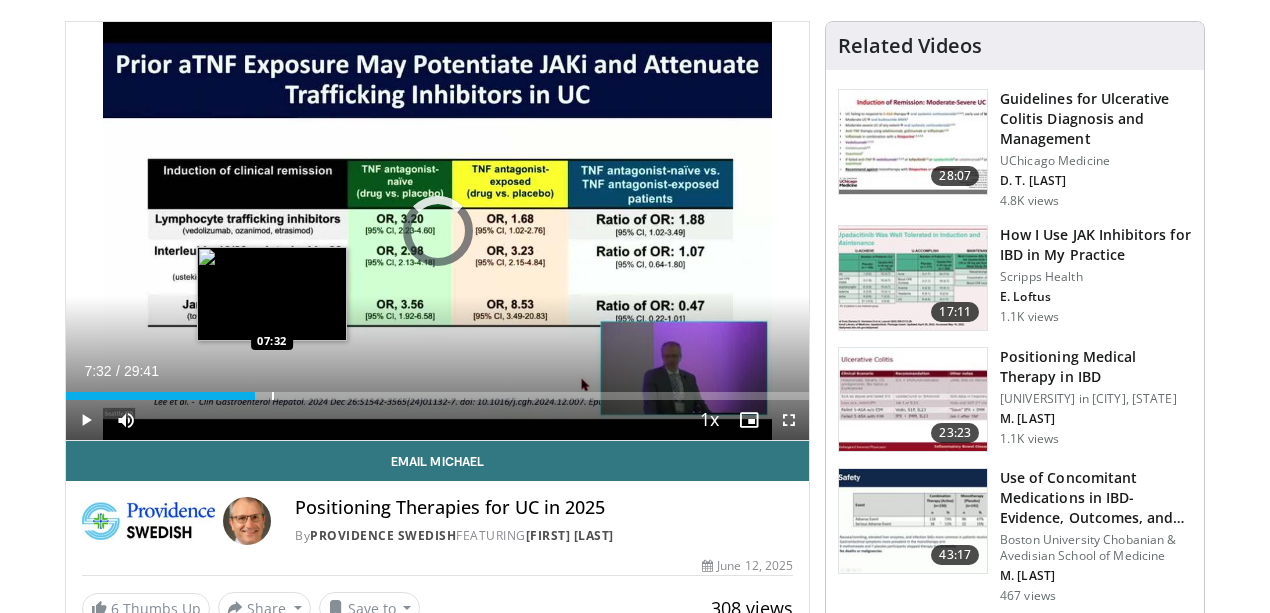 click at bounding box center (273, 396) 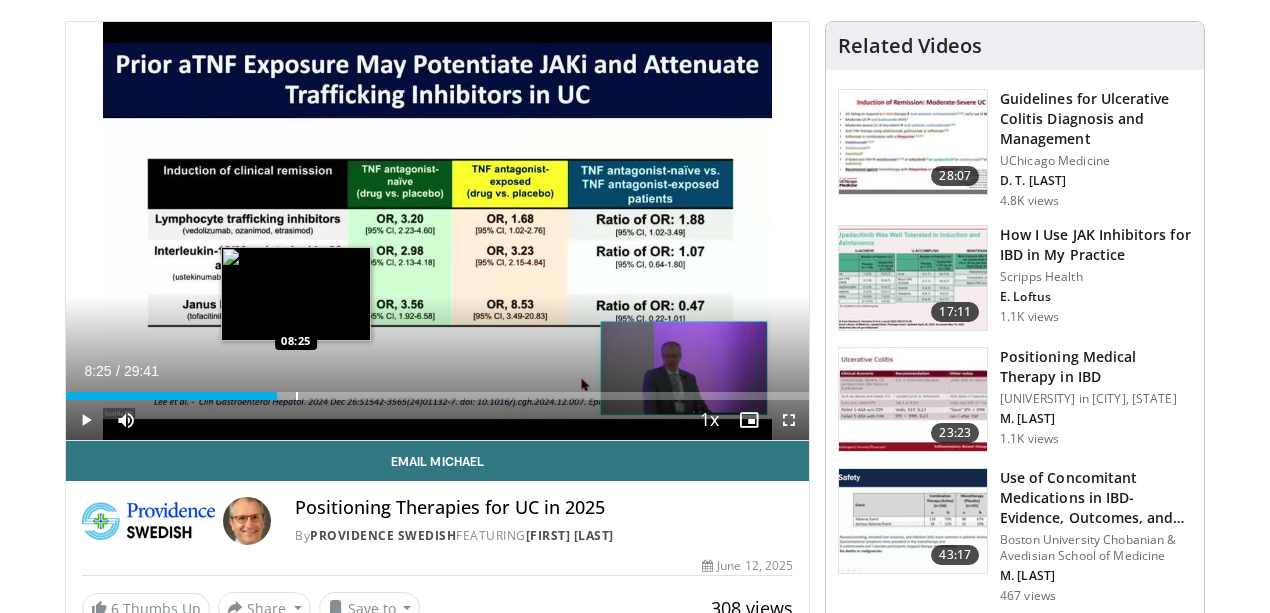 click at bounding box center [297, 396] 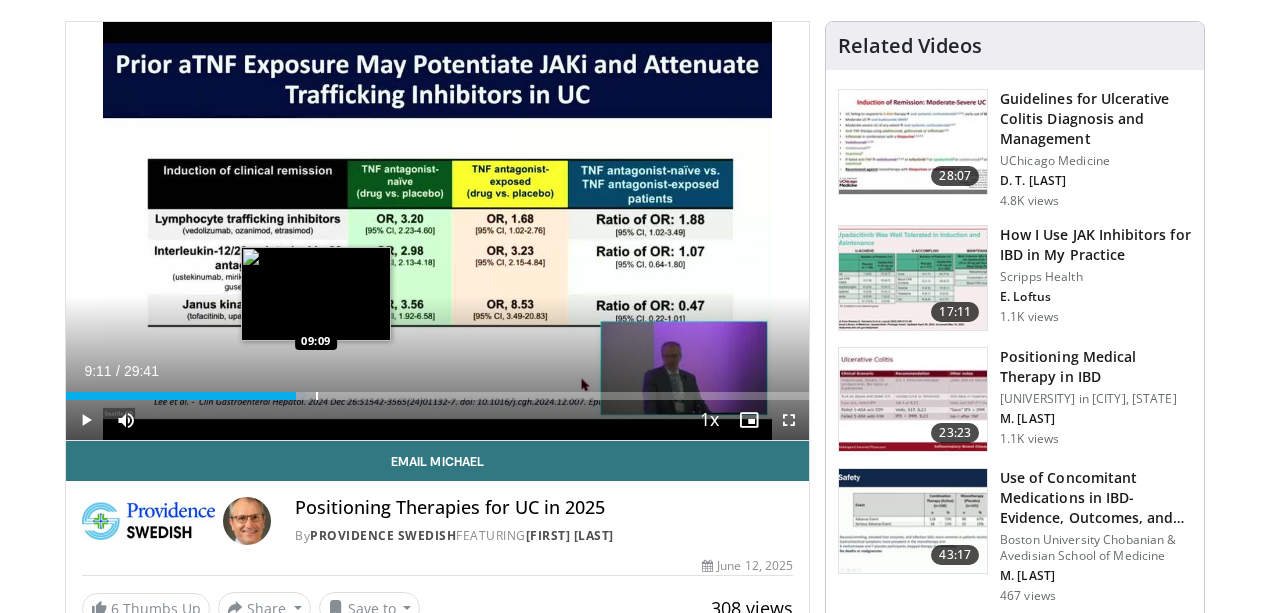 click at bounding box center [317, 396] 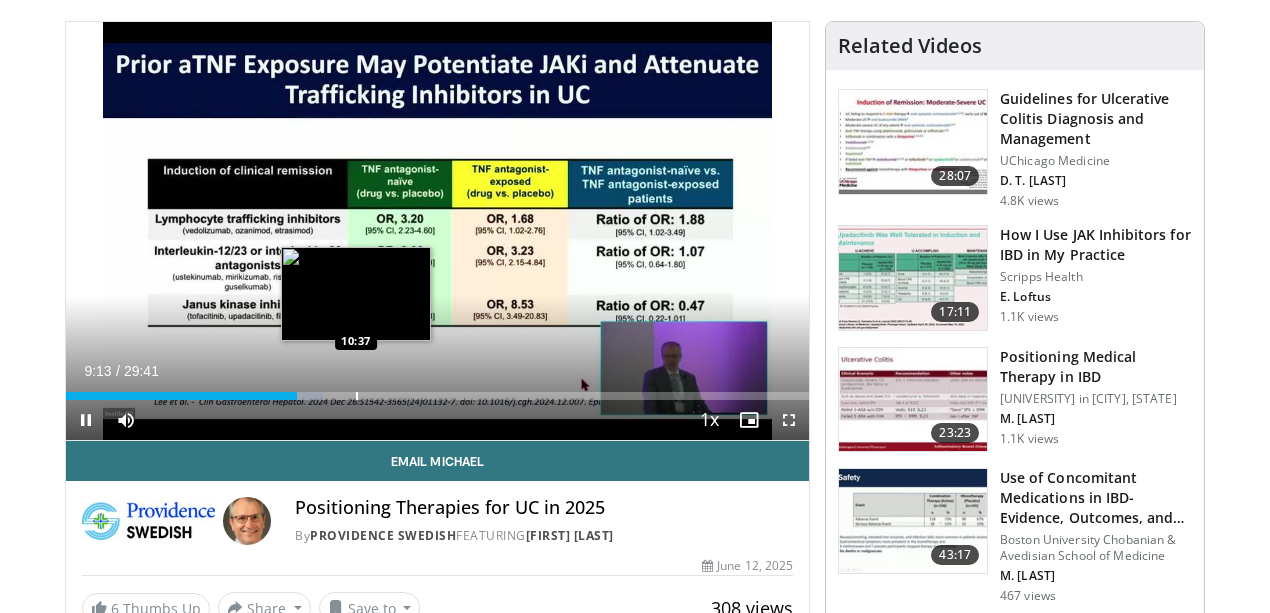 click at bounding box center [357, 396] 